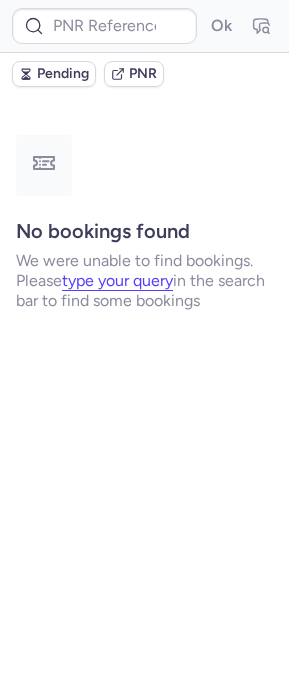 scroll, scrollTop: 0, scrollLeft: 0, axis: both 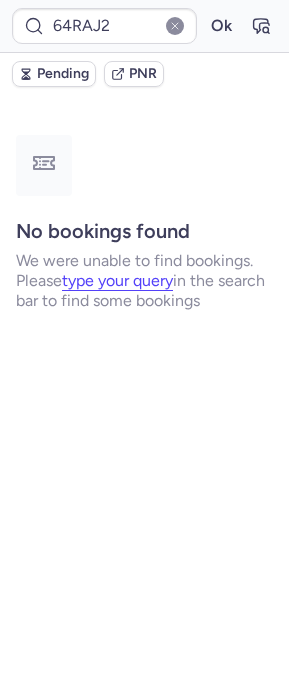click on "Ok" at bounding box center [221, 26] 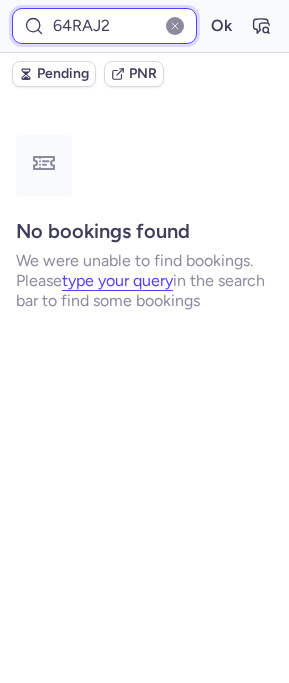 click on "64RAJ2" at bounding box center (104, 26) 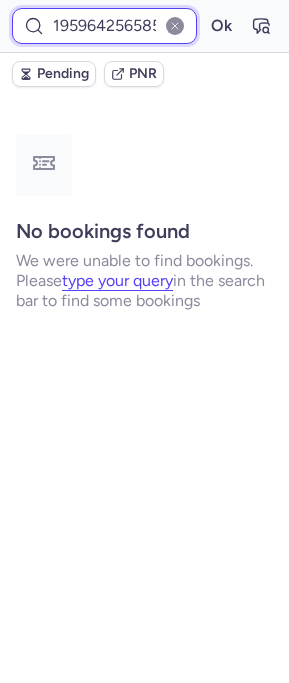 scroll, scrollTop: 0, scrollLeft: 48, axis: horizontal 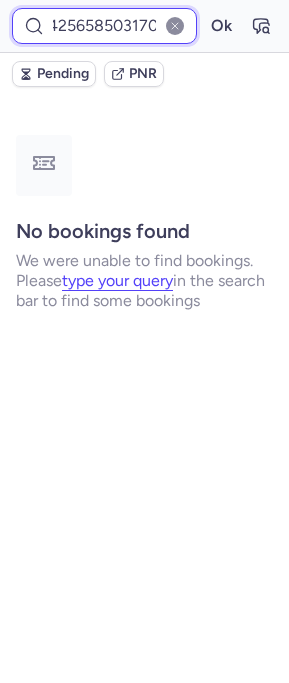 type on "19596425658503170" 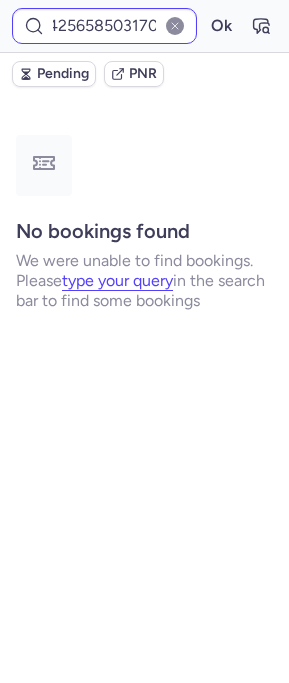 scroll, scrollTop: 0, scrollLeft: 0, axis: both 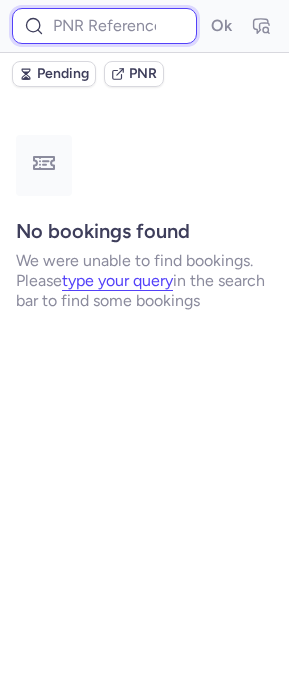 click at bounding box center [104, 26] 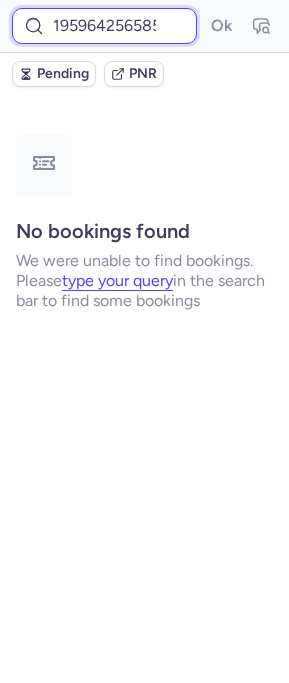 scroll, scrollTop: 0, scrollLeft: 48, axis: horizontal 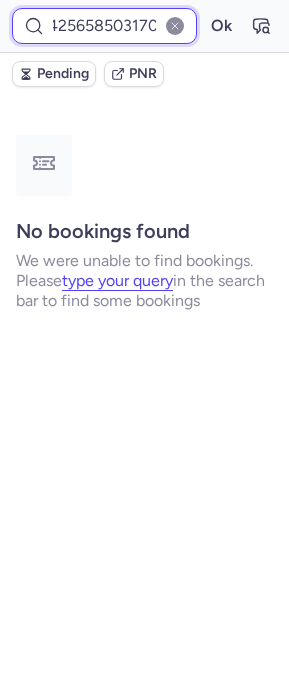 click on "Ok" at bounding box center [221, 26] 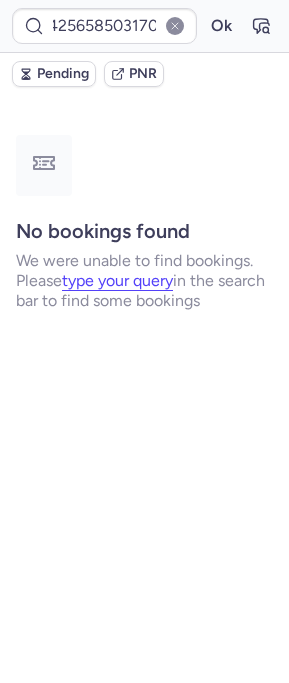 scroll, scrollTop: 0, scrollLeft: 0, axis: both 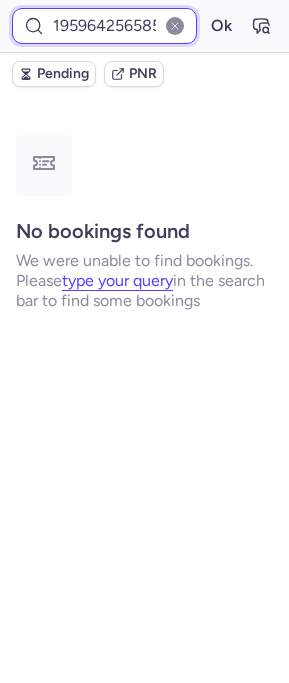 click on "19596425658503170" at bounding box center [104, 26] 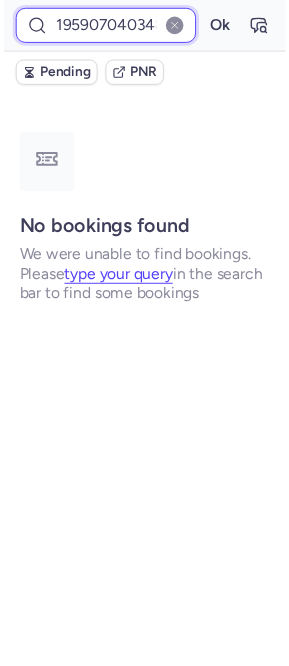 scroll, scrollTop: 0, scrollLeft: 50, axis: horizontal 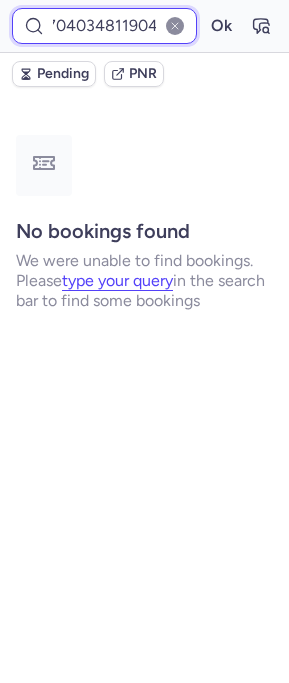 type on "19590704034811904" 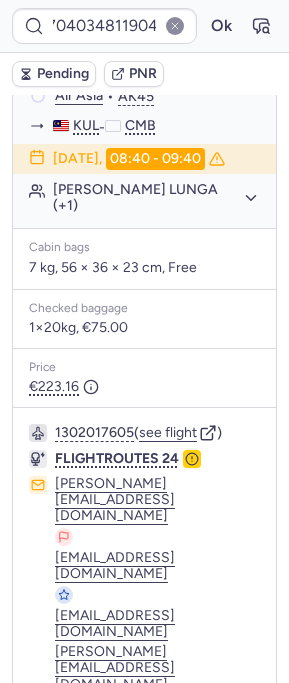 scroll, scrollTop: 562, scrollLeft: 0, axis: vertical 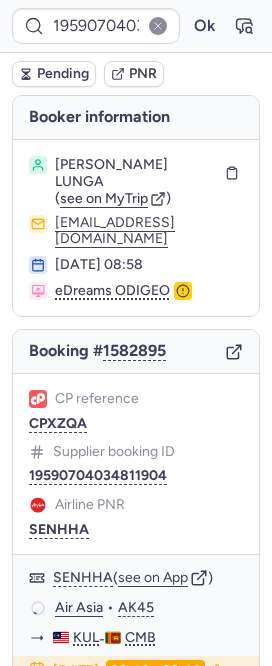 click 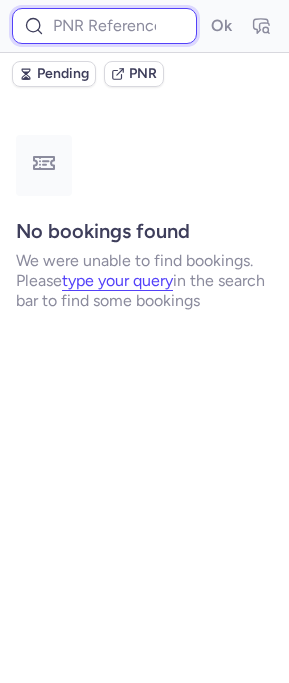 click at bounding box center (104, 26) 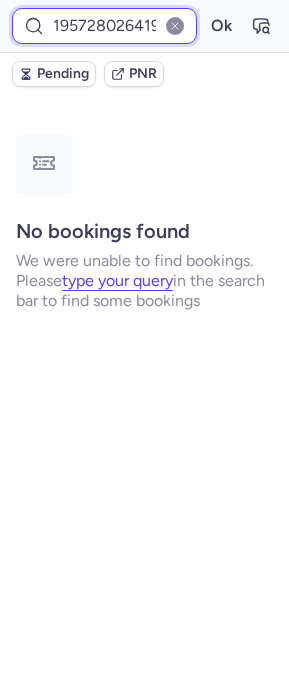 scroll, scrollTop: 0, scrollLeft: 49, axis: horizontal 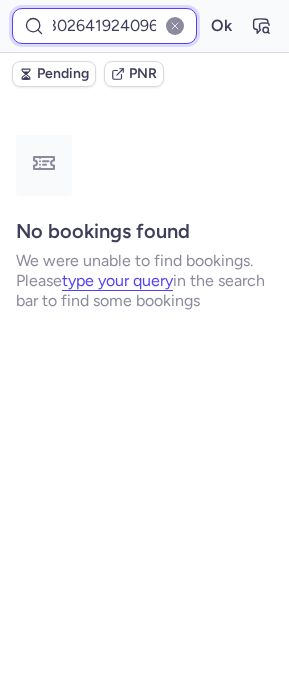 type on "19572802641924096" 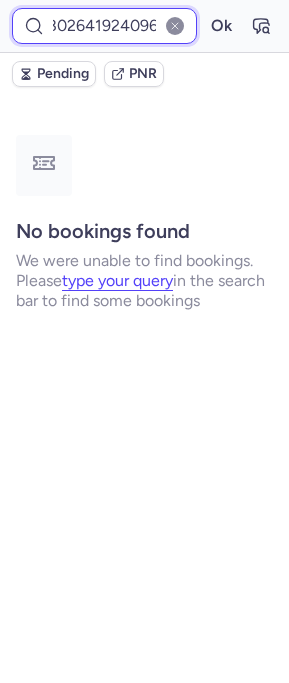 click on "Ok" at bounding box center [221, 26] 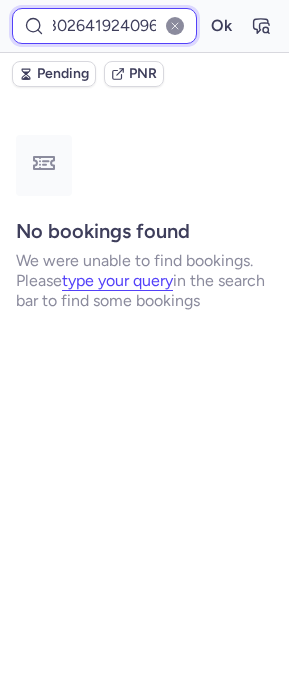 click on "19572802641924096" at bounding box center [104, 26] 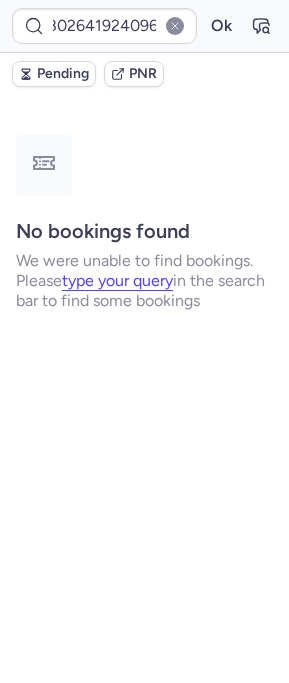 scroll, scrollTop: 0, scrollLeft: 0, axis: both 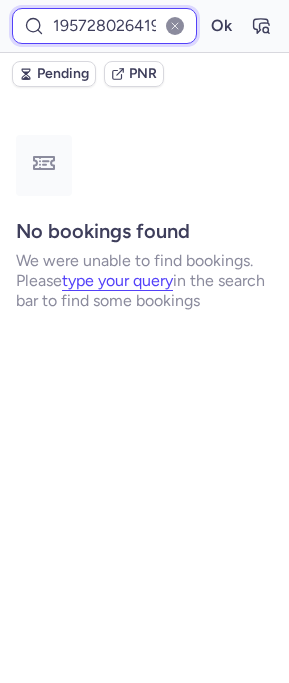 click on "19572802641924096" at bounding box center (104, 26) 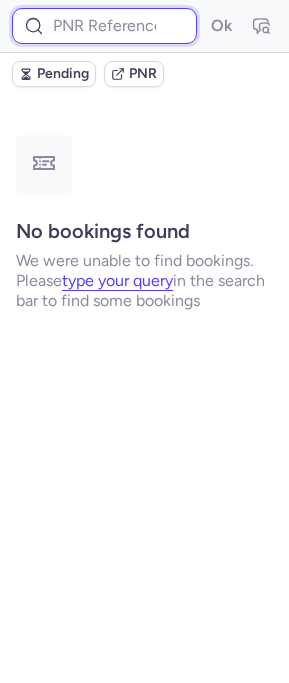 click at bounding box center [104, 26] 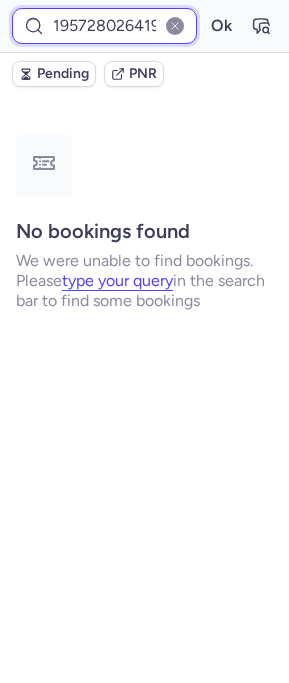 scroll, scrollTop: 0, scrollLeft: 49, axis: horizontal 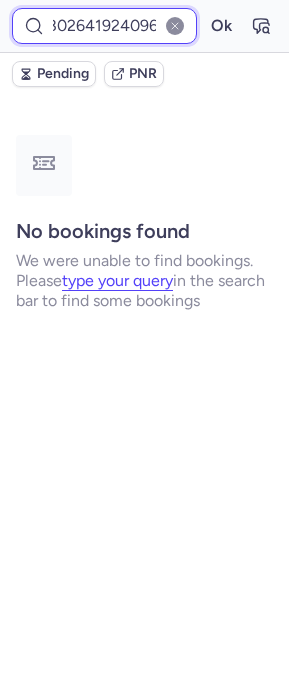type on "19572802641924096" 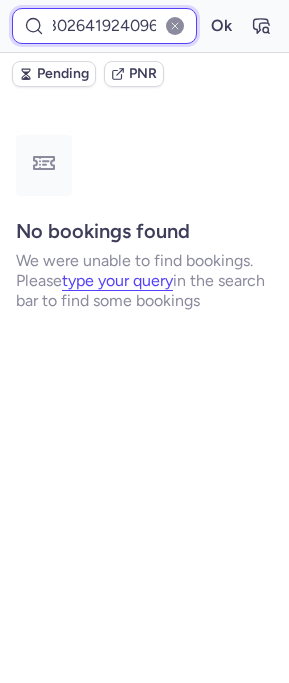 click on "Ok" at bounding box center (221, 26) 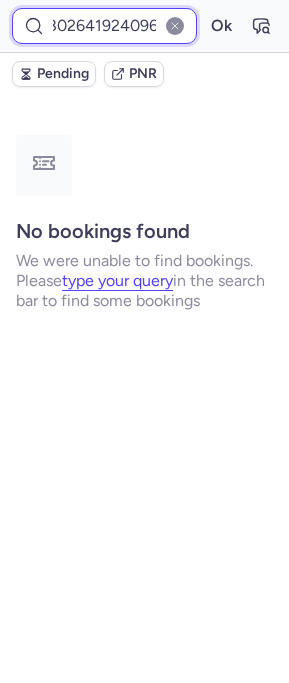click on "Ok" at bounding box center (221, 26) 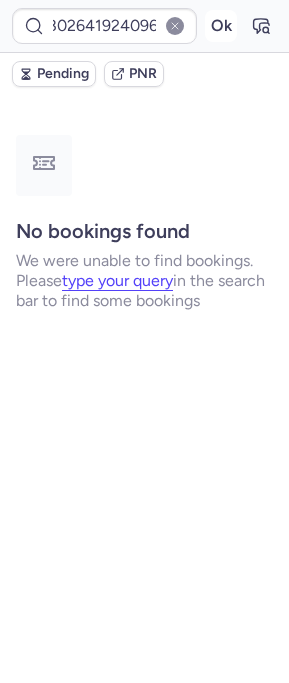 scroll, scrollTop: 0, scrollLeft: 0, axis: both 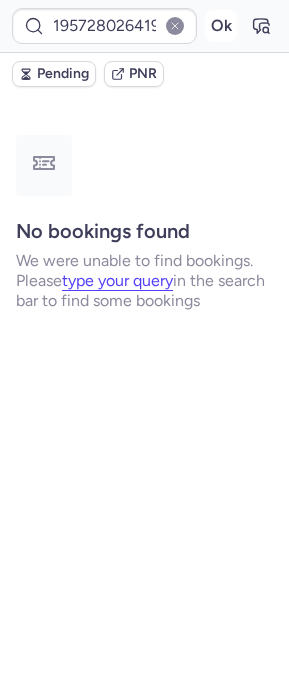 click on "Ok" at bounding box center [221, 26] 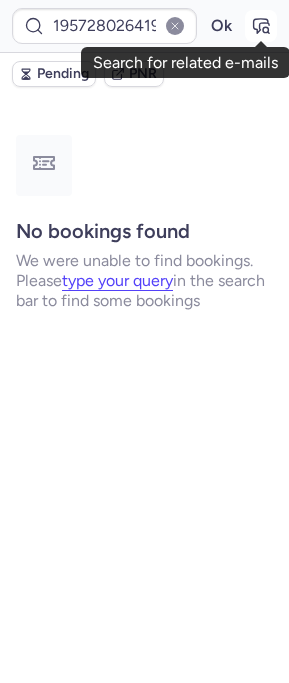 click 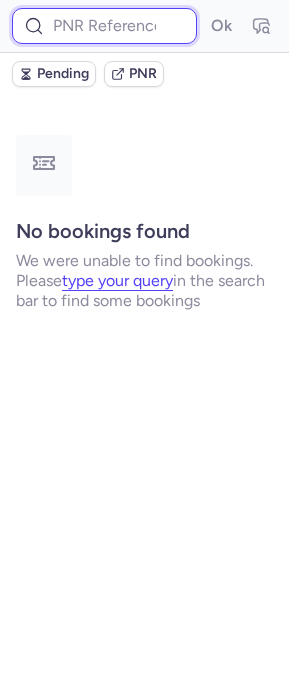 click at bounding box center [104, 26] 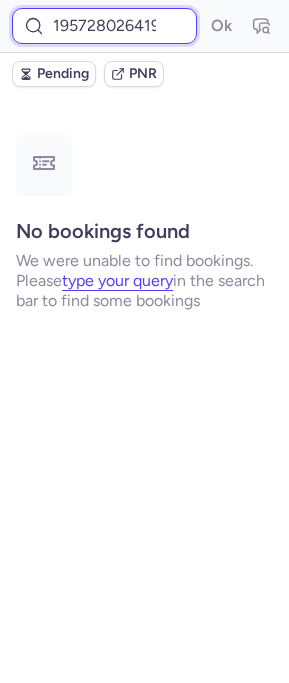 scroll, scrollTop: 0, scrollLeft: 49, axis: horizontal 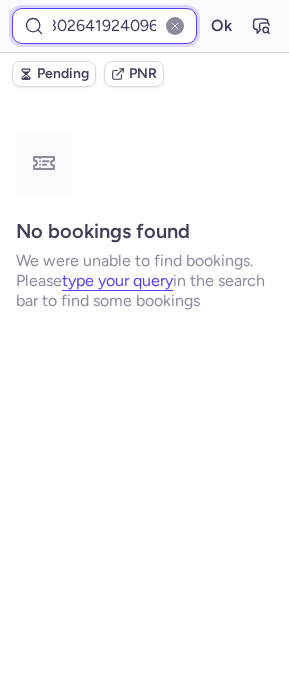 click on "Ok" at bounding box center (221, 26) 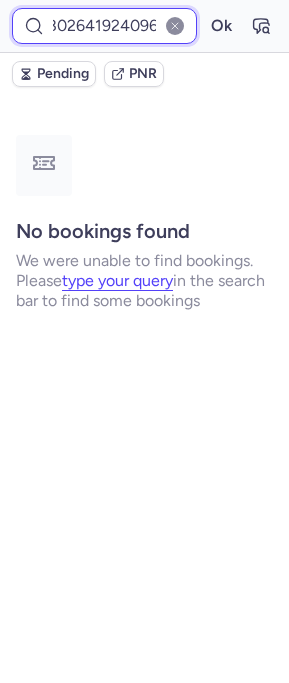 click on "Ok" at bounding box center (221, 26) 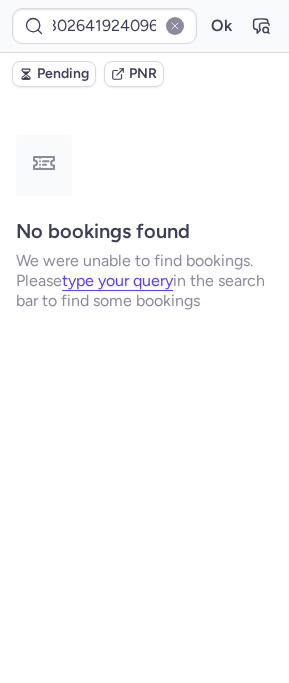 scroll, scrollTop: 0, scrollLeft: 0, axis: both 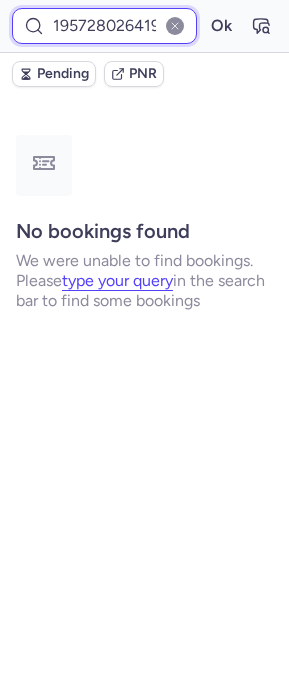 click on "19572802641924096" at bounding box center (104, 26) 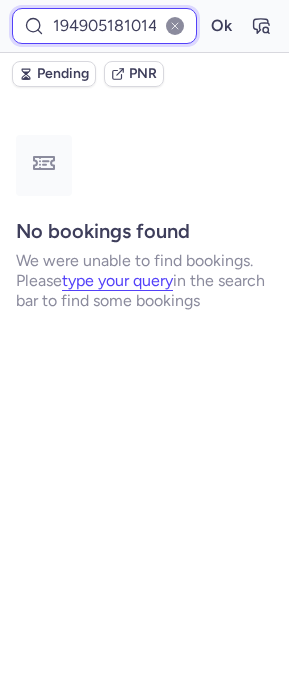 scroll, scrollTop: 0, scrollLeft: 48, axis: horizontal 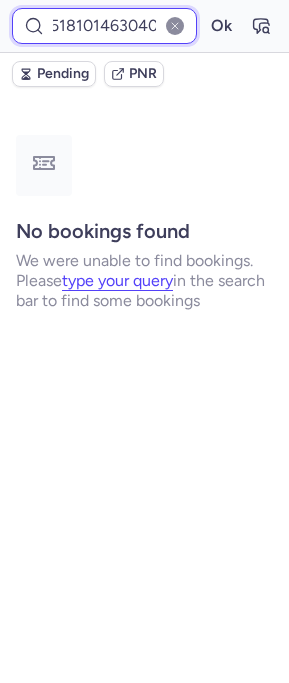 type on "19490518101463040" 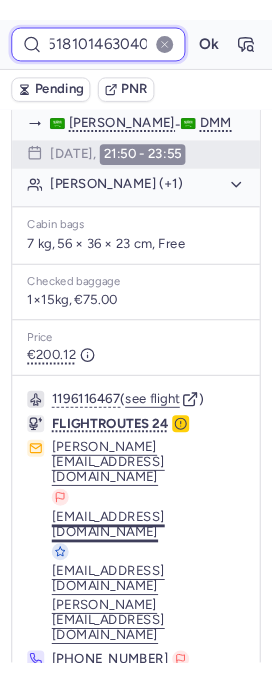 scroll, scrollTop: 0, scrollLeft: 0, axis: both 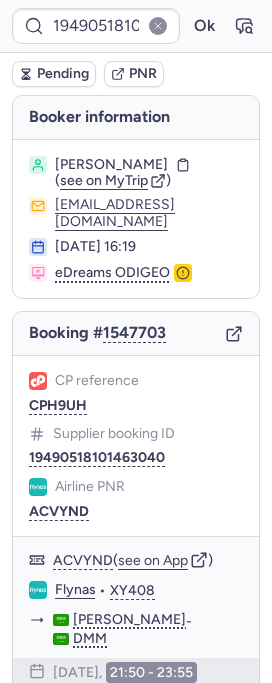 click on "Booking # 1547703" at bounding box center (136, 334) 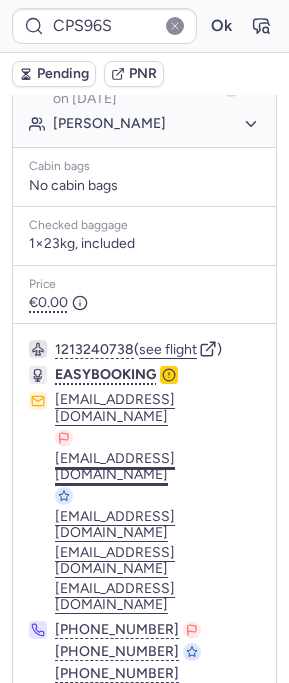 scroll, scrollTop: 586, scrollLeft: 0, axis: vertical 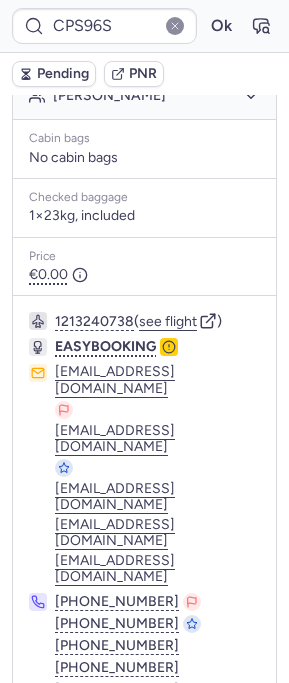 type on "CPD4DJ" 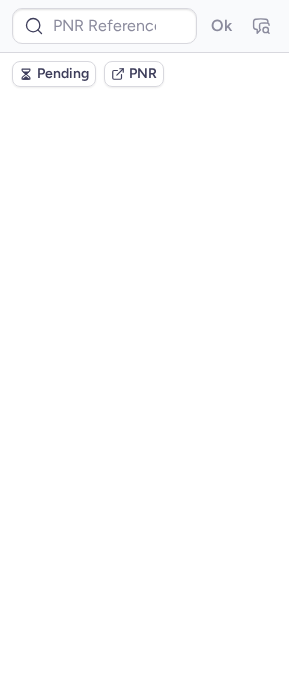 scroll, scrollTop: 0, scrollLeft: 0, axis: both 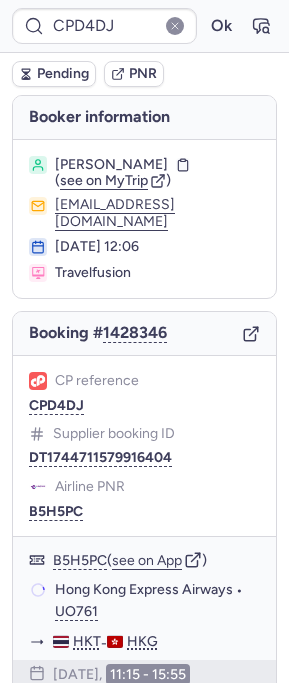 type on "C1143692" 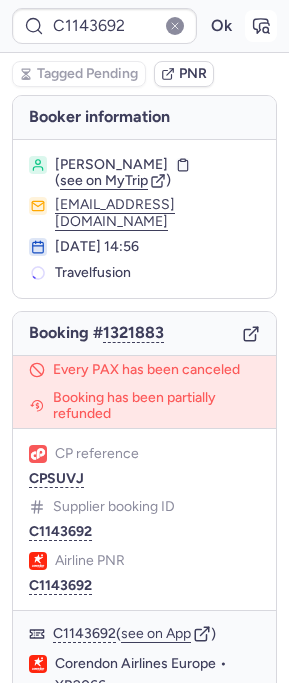 click 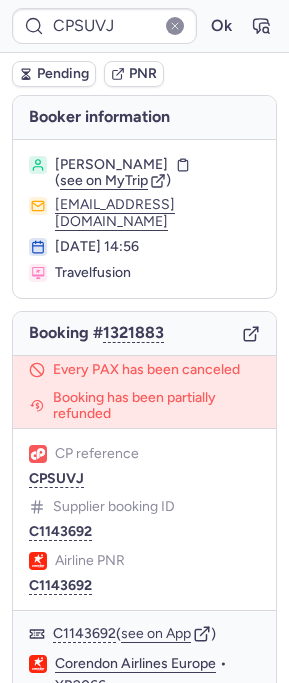 type on "C1143692" 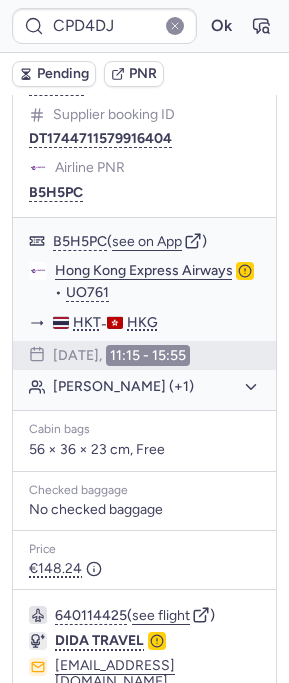 scroll, scrollTop: 402, scrollLeft: 0, axis: vertical 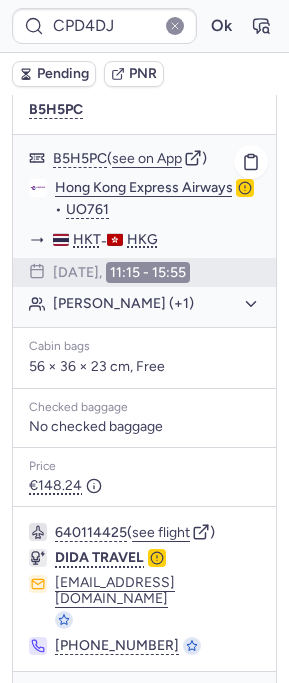 click on "Hong Kong Express Airways" 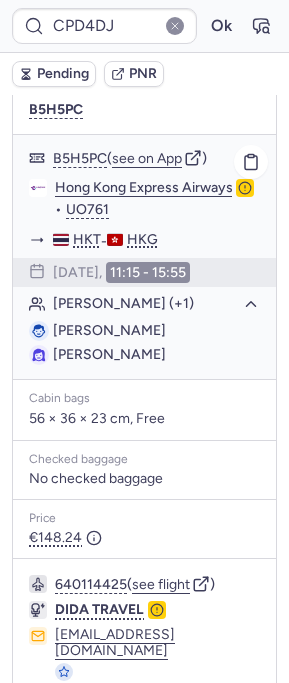 click on "Michael DAOUDO" at bounding box center (109, 330) 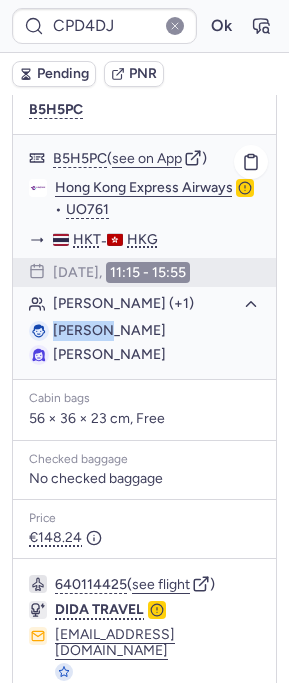 click on "Michael DAOUDO" at bounding box center [109, 330] 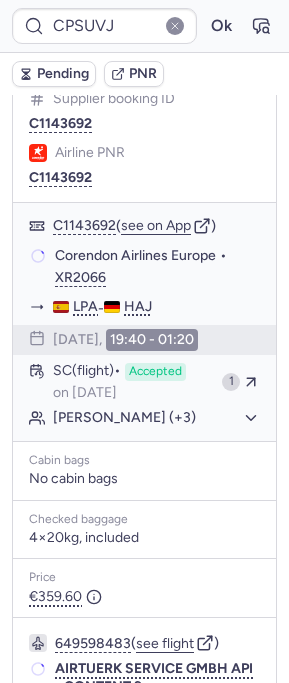 scroll, scrollTop: 402, scrollLeft: 0, axis: vertical 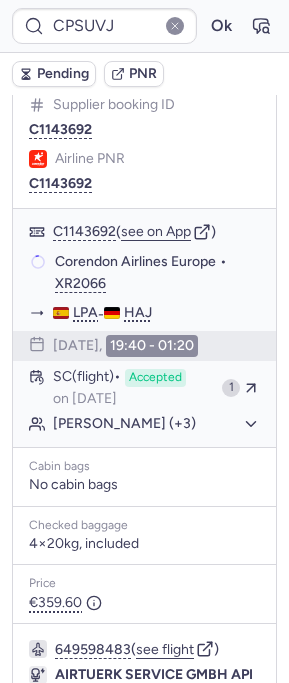 type on "CPD4DJ" 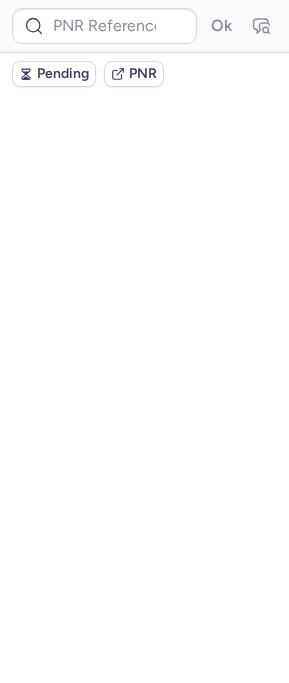 scroll, scrollTop: 0, scrollLeft: 0, axis: both 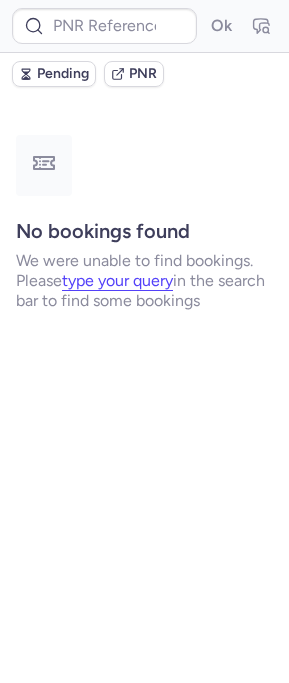 type on "CPSUVJ" 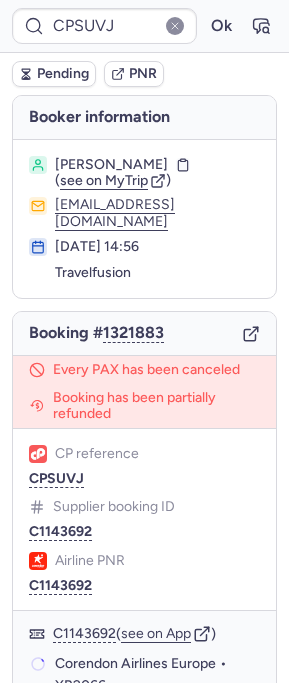 type on "CPD4DJ" 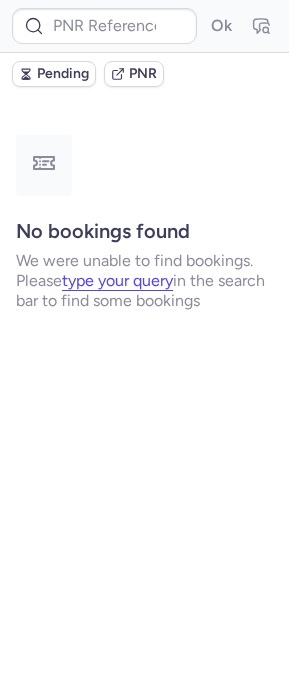 type on "CPSUVJ" 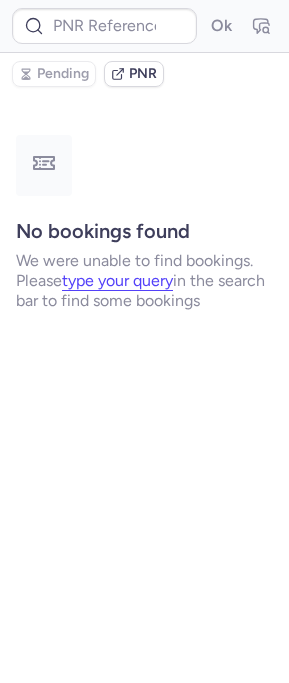 type on "CPPZDL" 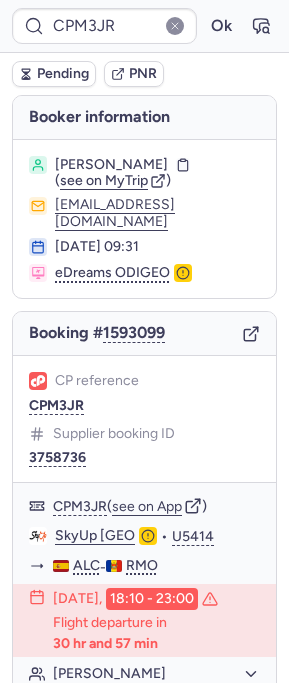 type on "CPWKUF" 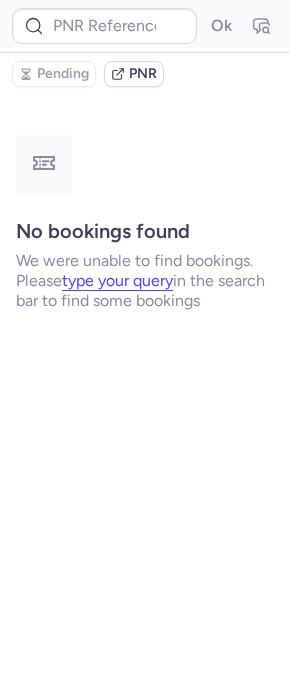 type on "CPRE8Z" 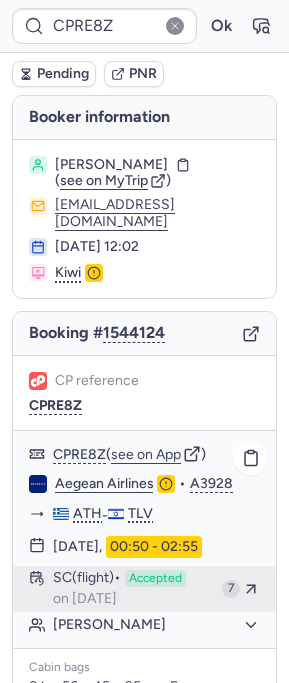 click on "on Jul 17, 2025" at bounding box center [85, 599] 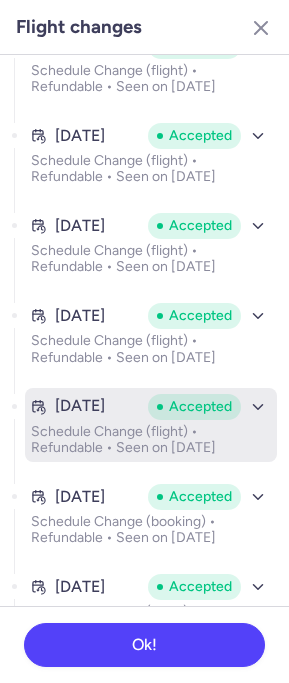 scroll, scrollTop: 74, scrollLeft: 0, axis: vertical 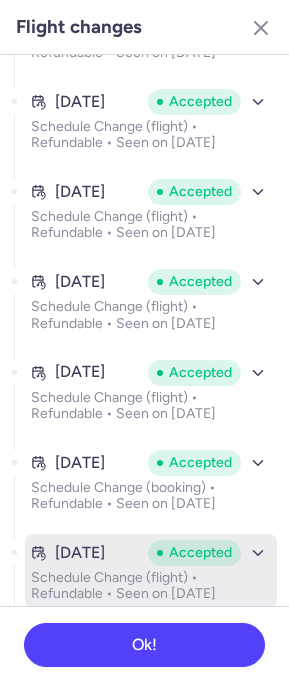 click on "Jul 17, 2025 Accepted" at bounding box center [151, 553] 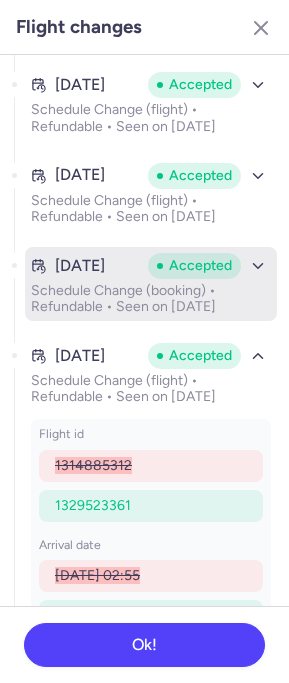 scroll, scrollTop: 302, scrollLeft: 0, axis: vertical 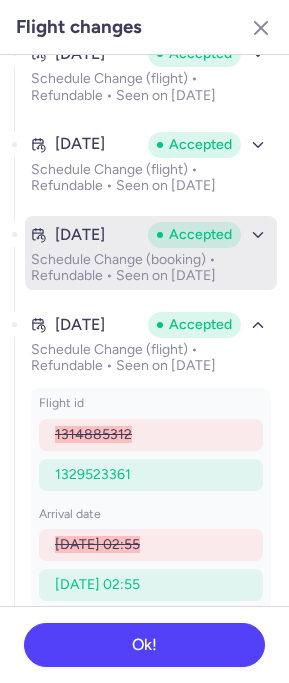 click on "Jul 14, 2025 Accepted" at bounding box center [151, 235] 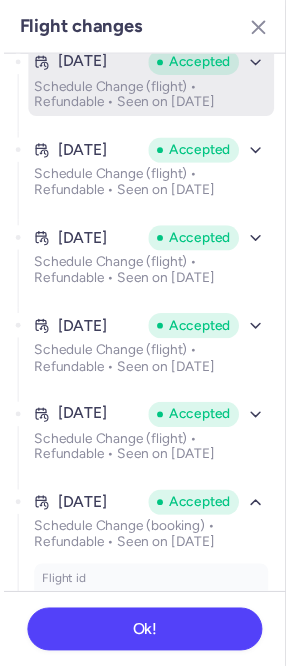 scroll, scrollTop: 0, scrollLeft: 0, axis: both 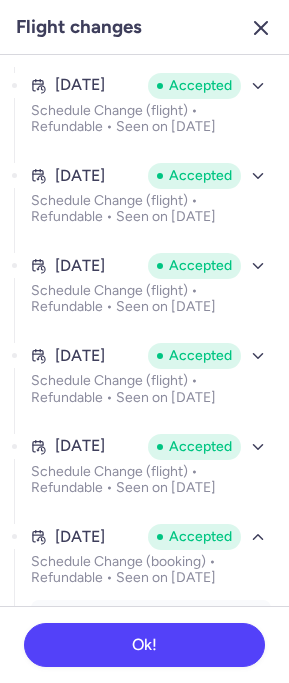 click 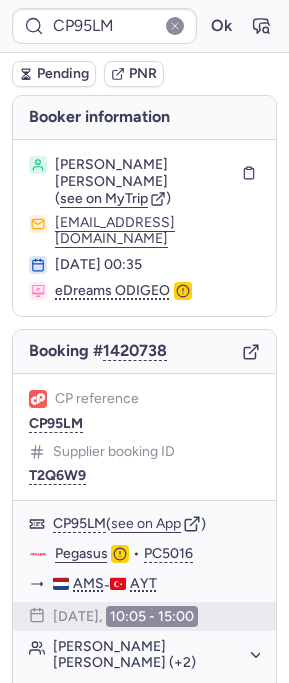 type on "CPXUP5" 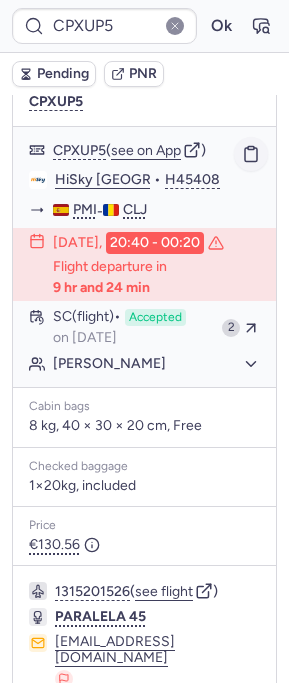 scroll, scrollTop: 0, scrollLeft: 0, axis: both 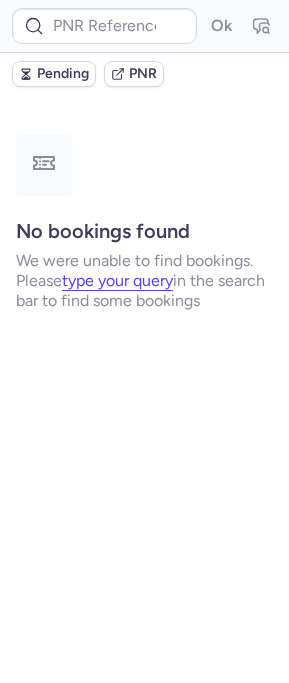 type on "CPQ6JE" 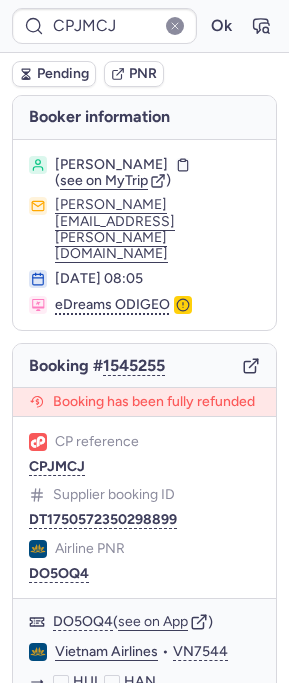 type on "CPZ7FB" 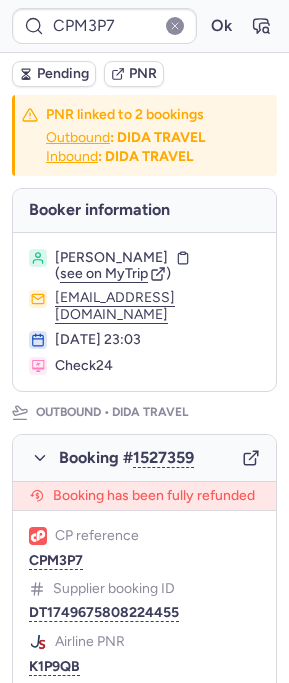 type on "CPA7CE" 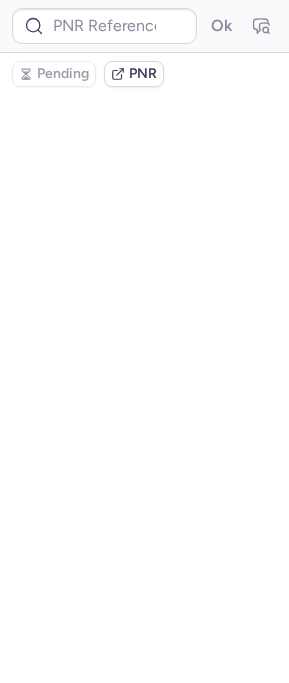 type on "CPSJ2W" 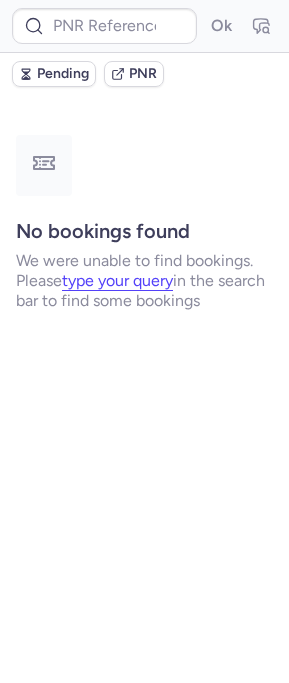 scroll, scrollTop: 0, scrollLeft: 0, axis: both 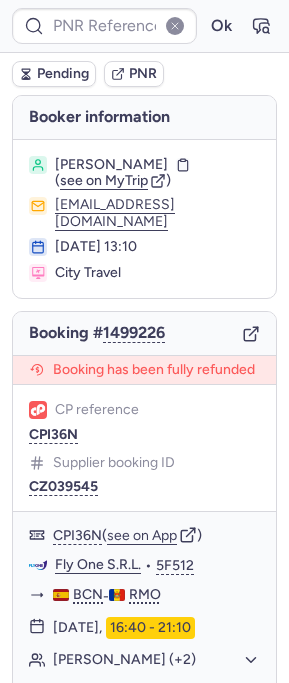 type on "CPI36N" 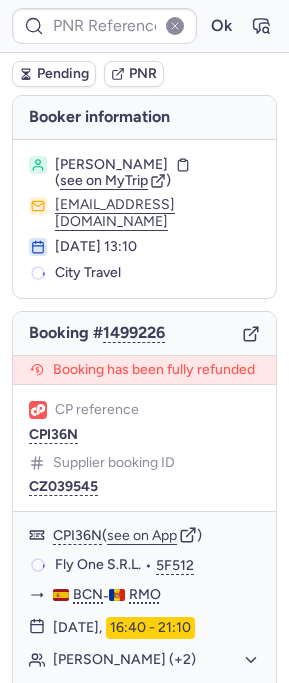 type on "CPI36N" 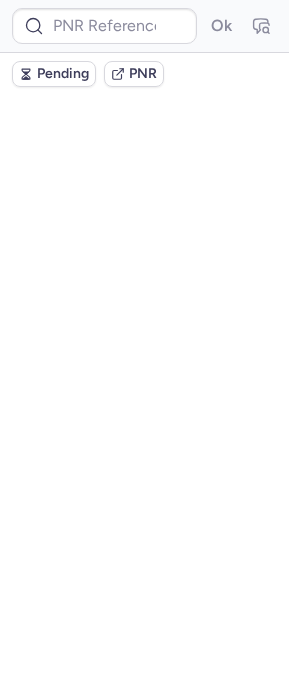 scroll, scrollTop: 0, scrollLeft: 0, axis: both 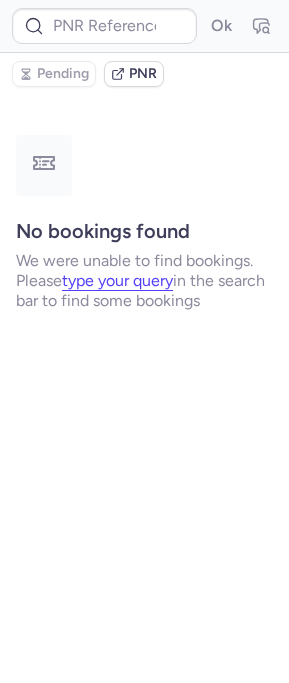 type on "CPCDAV" 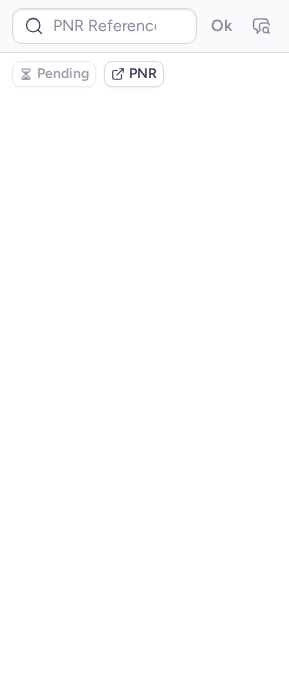 type on "CPFRCM" 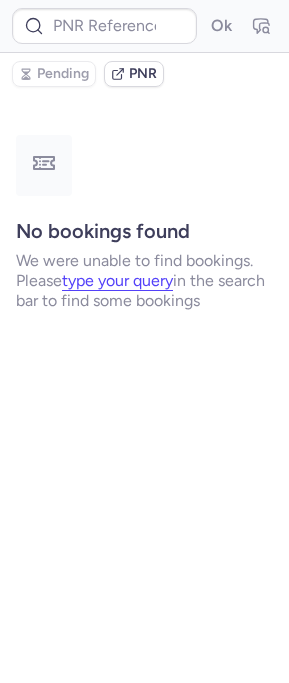 type on "CP7OTY" 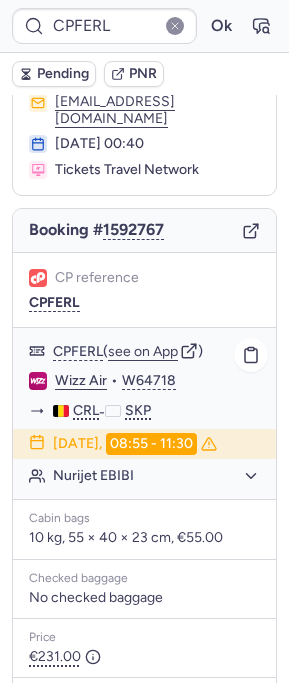 scroll, scrollTop: 0, scrollLeft: 0, axis: both 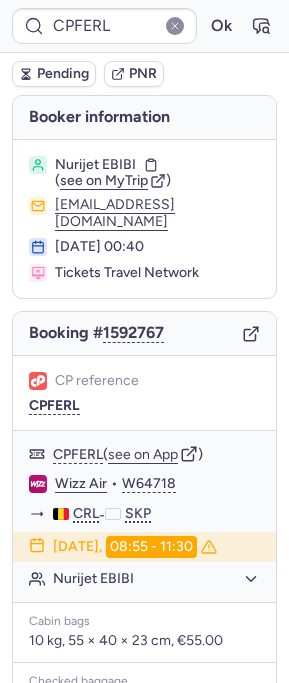 type on "206073888" 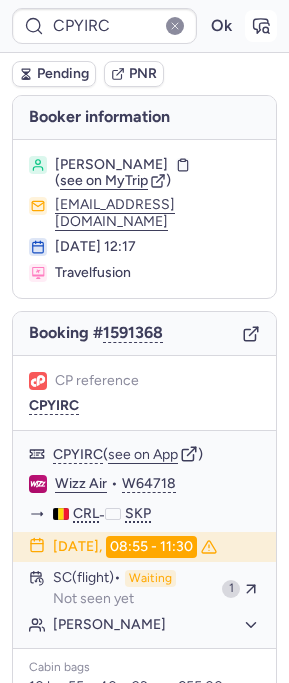 click 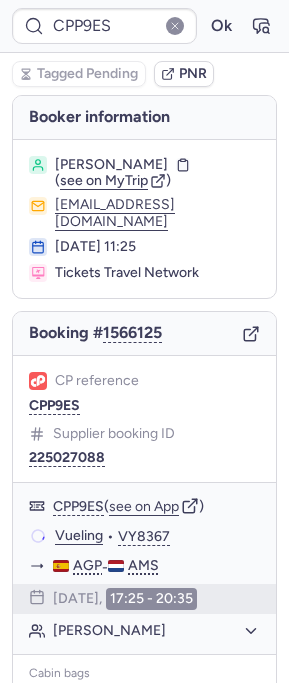 type on "CPYIRC" 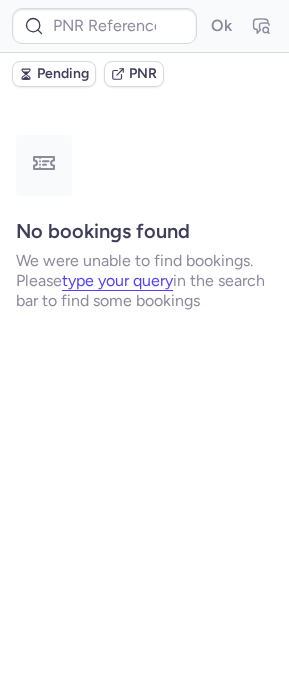 type on "CPWVX3" 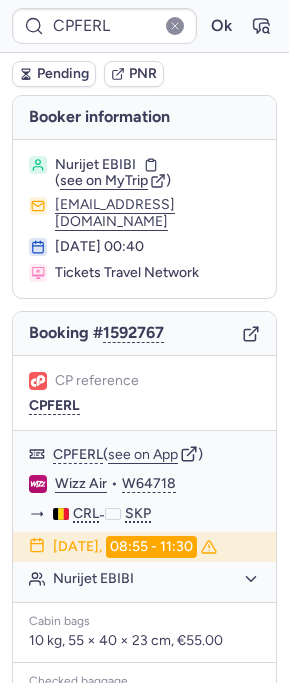 type on "CP7OTY" 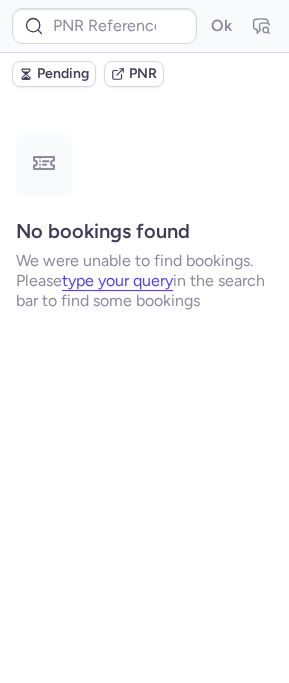 type on "CPZ3OO" 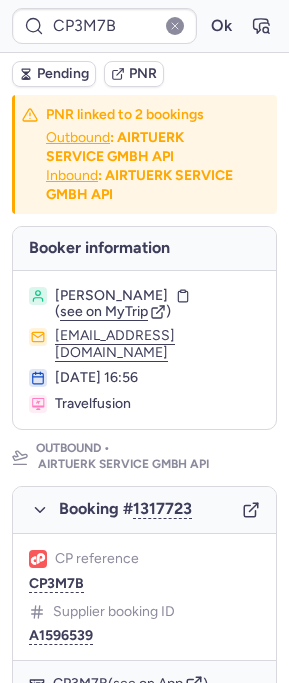 scroll, scrollTop: 307, scrollLeft: 0, axis: vertical 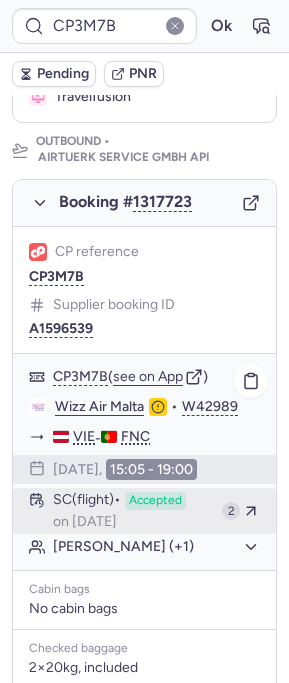 click on "SC   (flight)" at bounding box center (87, 501) 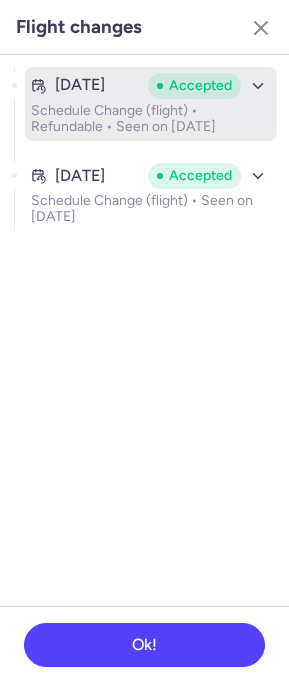 click on "Schedule Change (flight) • Refundable • Seen on [DATE]" at bounding box center (151, 119) 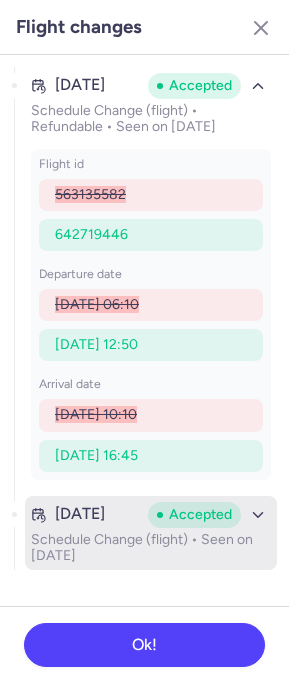 click on "Schedule Change (flight) •  Seen on [DATE]" at bounding box center (151, 548) 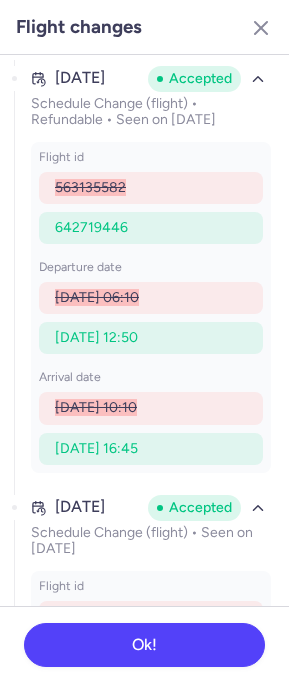 scroll, scrollTop: 0, scrollLeft: 0, axis: both 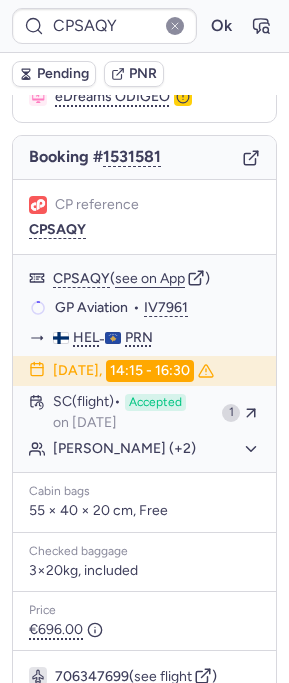 type on "CP3M7B" 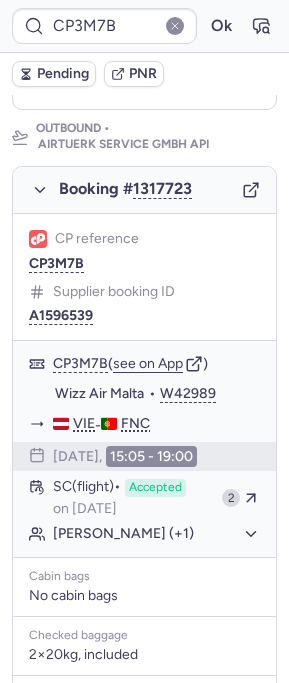 scroll, scrollTop: 307, scrollLeft: 0, axis: vertical 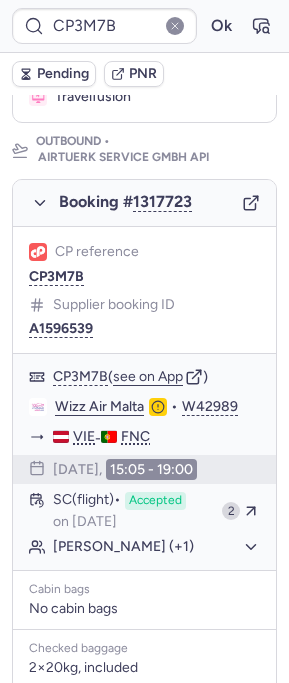 type 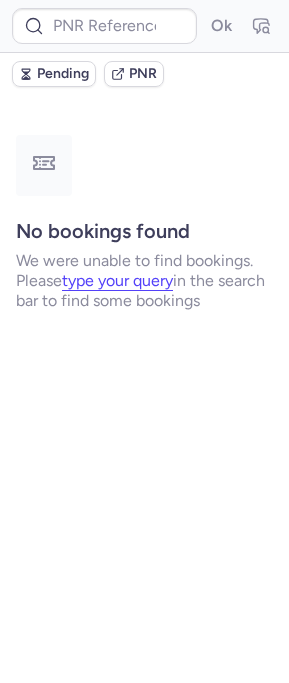 scroll, scrollTop: 0, scrollLeft: 0, axis: both 